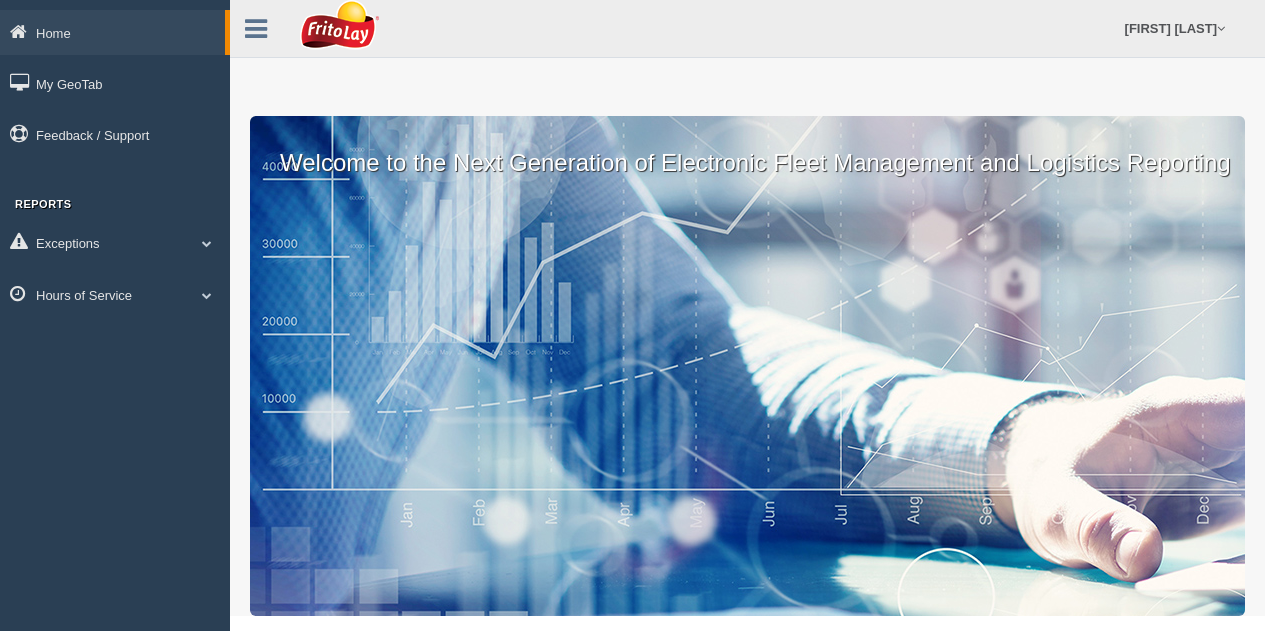 scroll, scrollTop: 0, scrollLeft: 0, axis: both 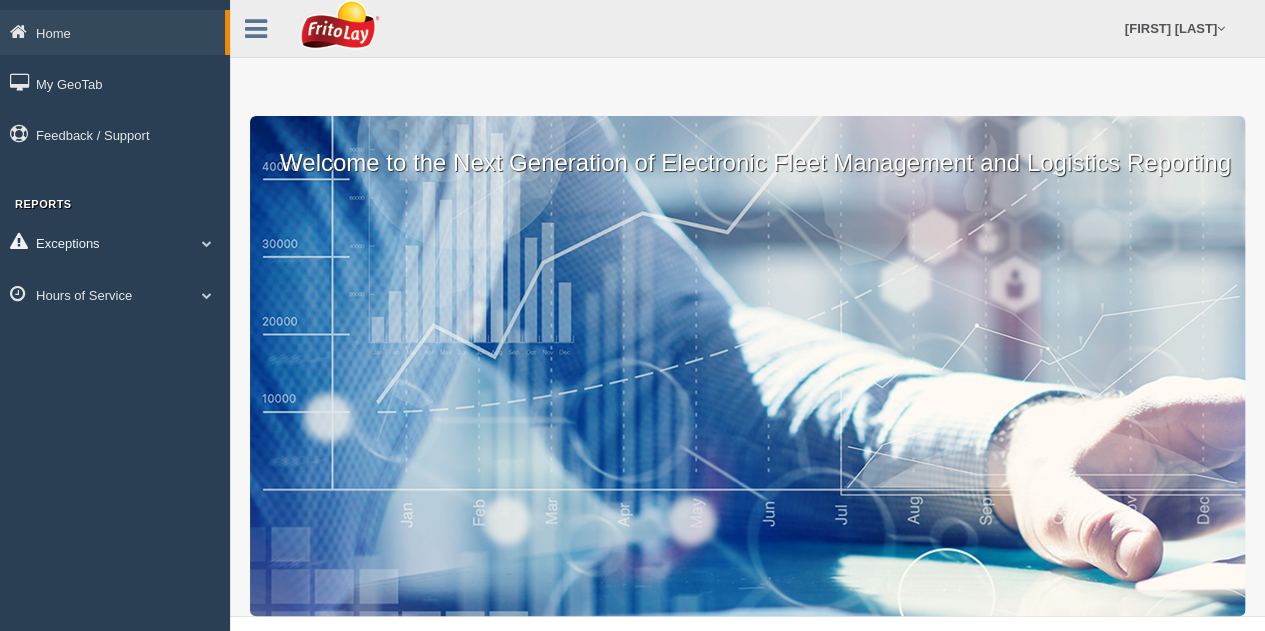 click on "Exceptions" at bounding box center (112, 32) 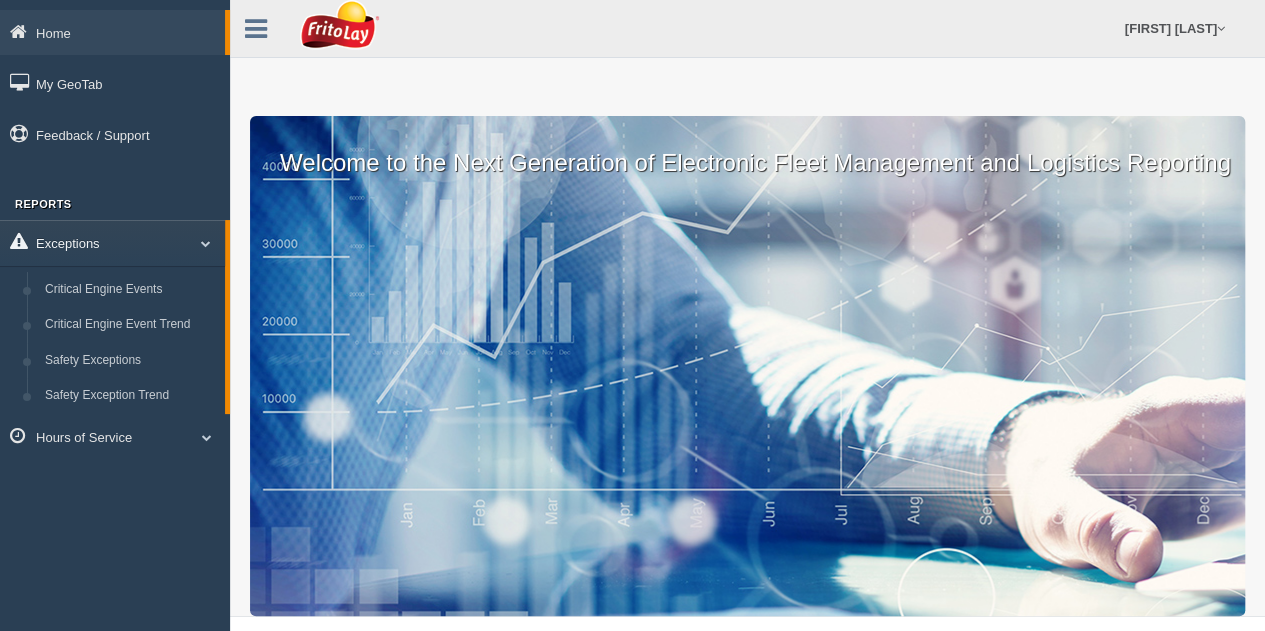 click on "Exceptions" at bounding box center [112, 242] 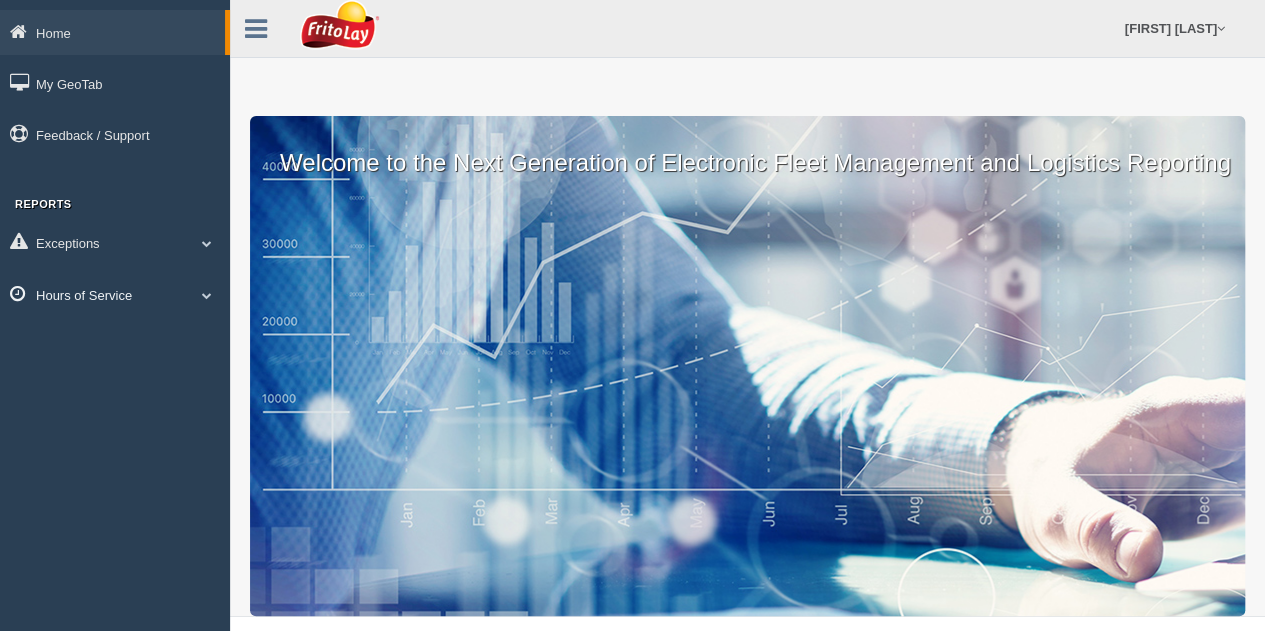 click on "Hours of Service" at bounding box center [112, 32] 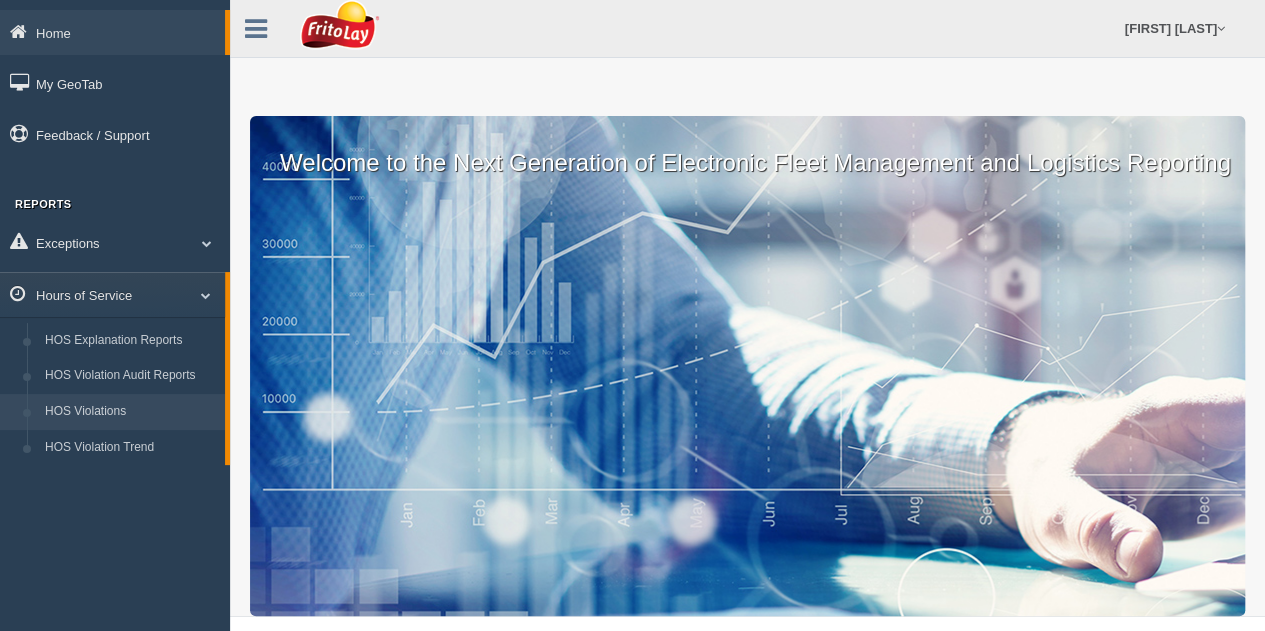 click on "HOS Violations" at bounding box center [130, 412] 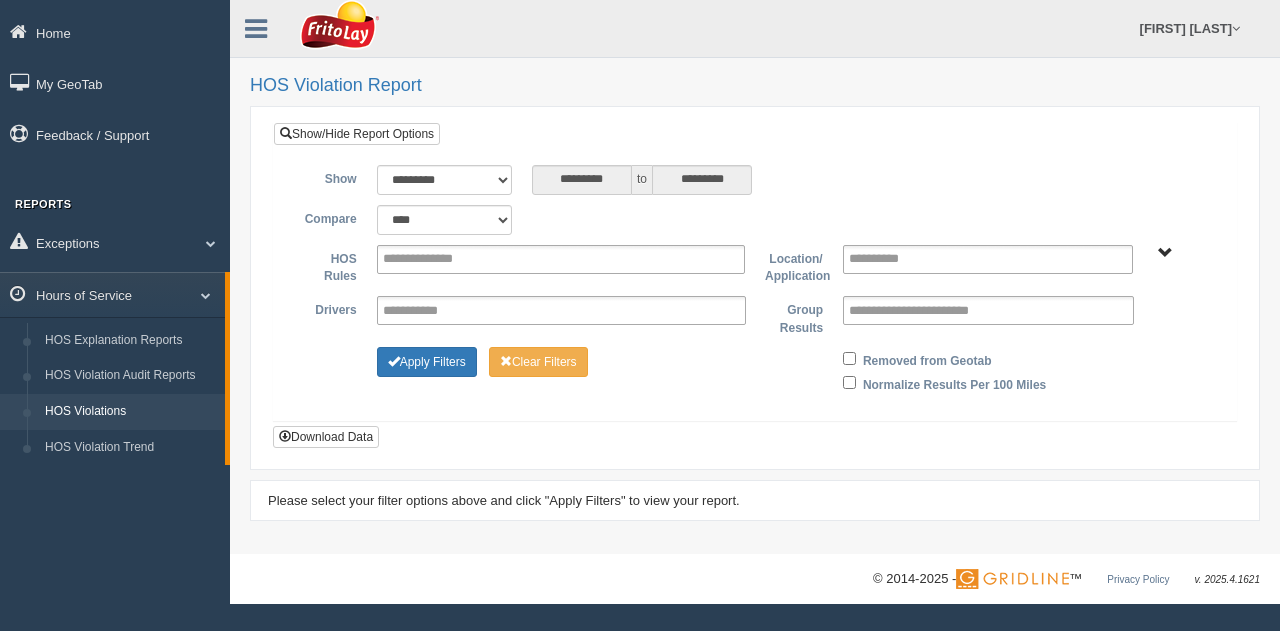 scroll, scrollTop: 0, scrollLeft: 0, axis: both 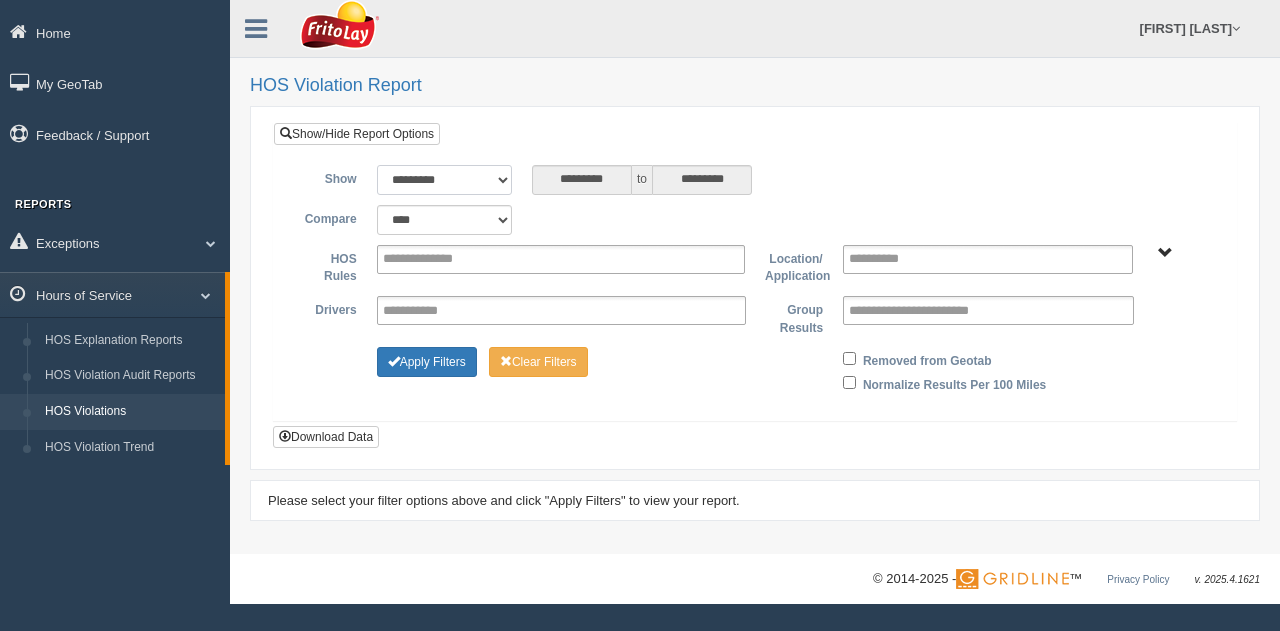click on "**********" at bounding box center [445, 180] 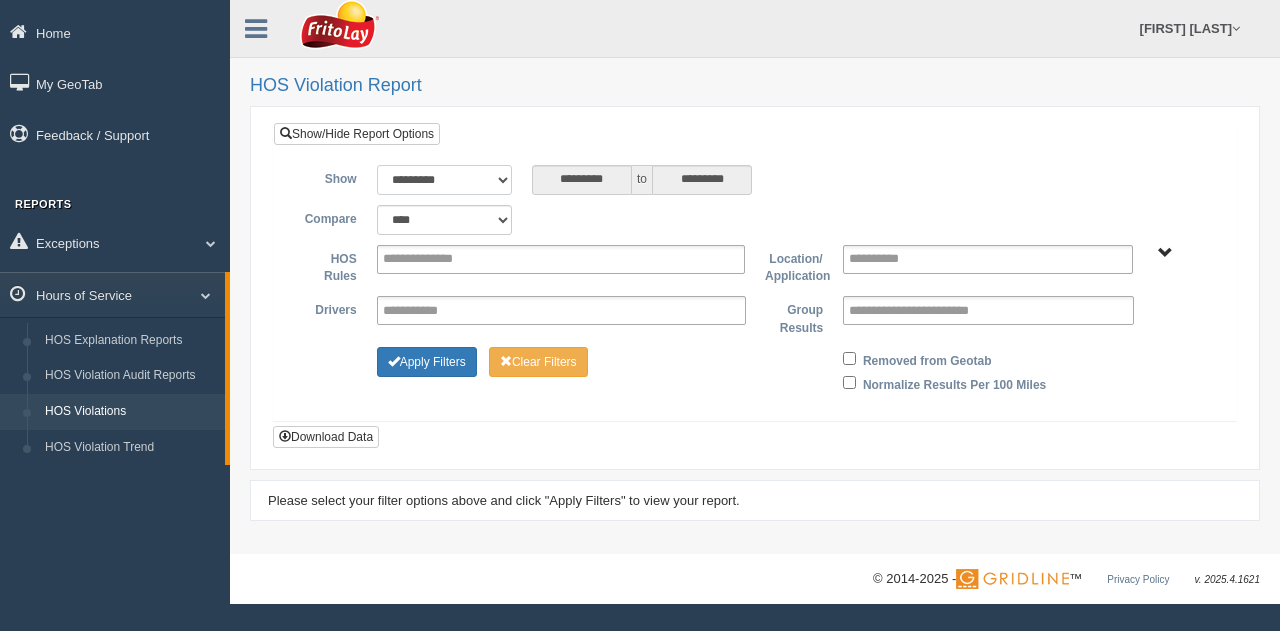 select on "**********" 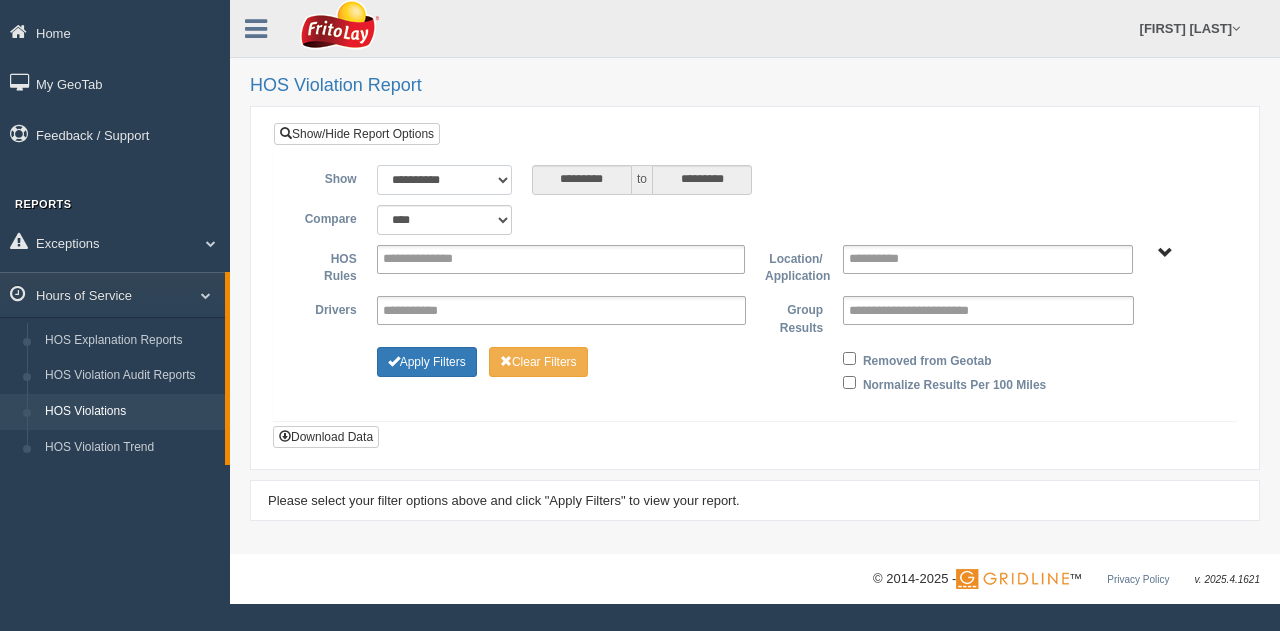 click on "**********" at bounding box center [445, 180] 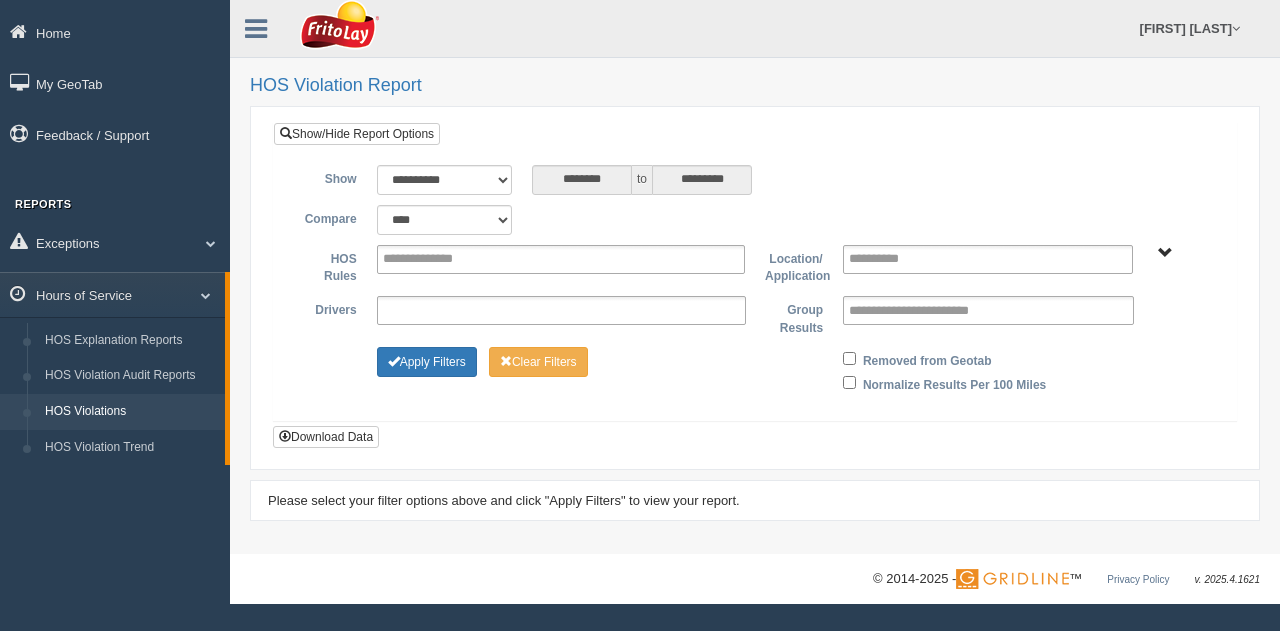 click at bounding box center (561, 310) 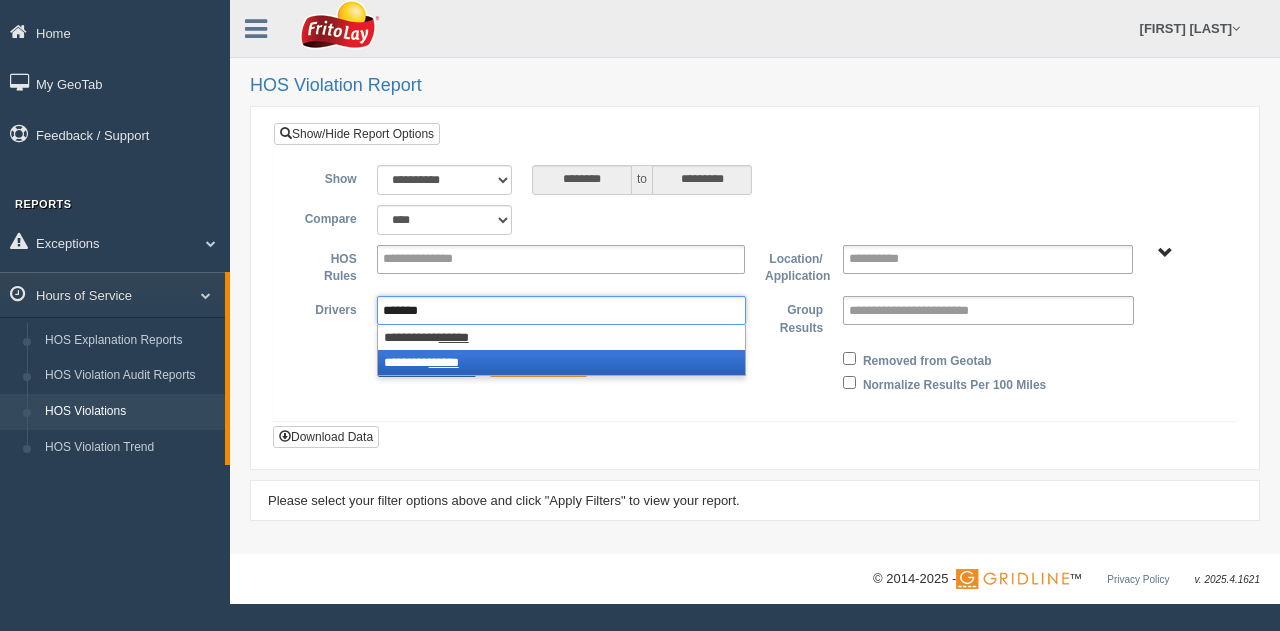 type on "******" 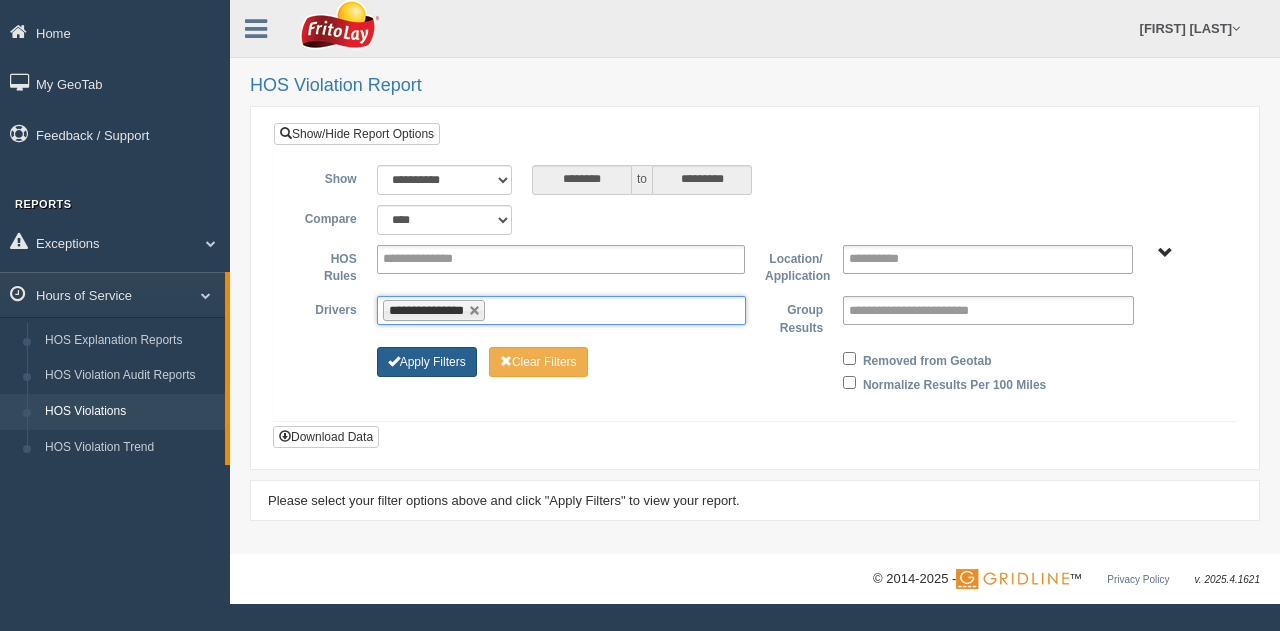 click at bounding box center [394, 361] 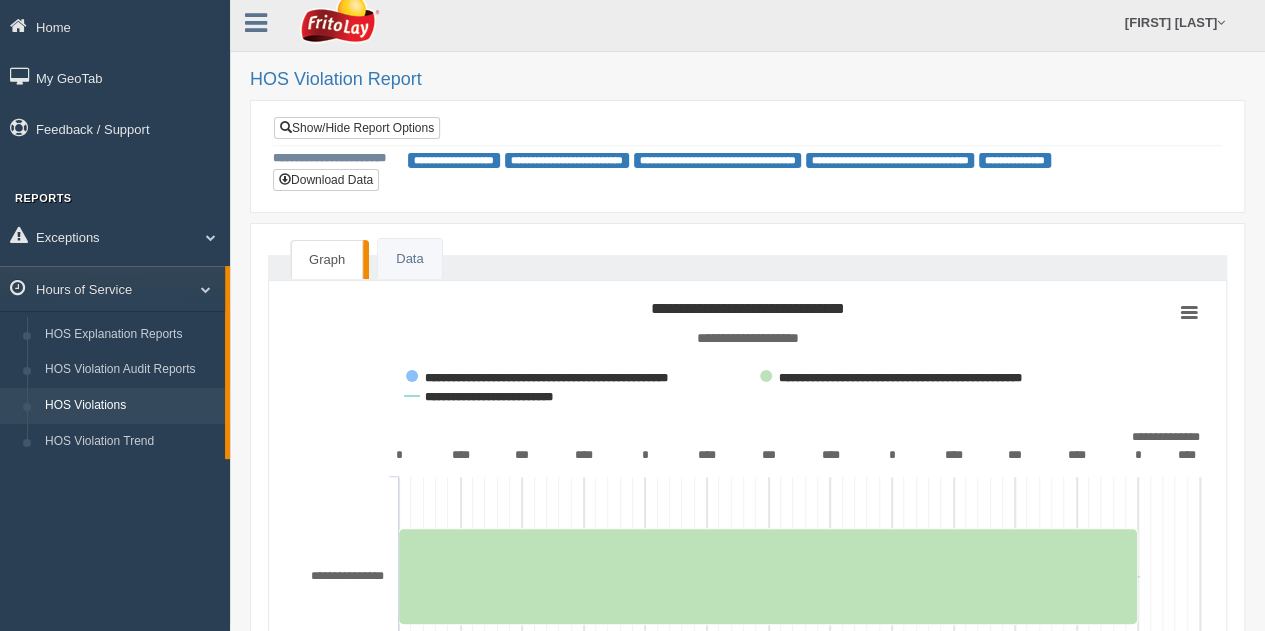 scroll, scrollTop: 4, scrollLeft: 0, axis: vertical 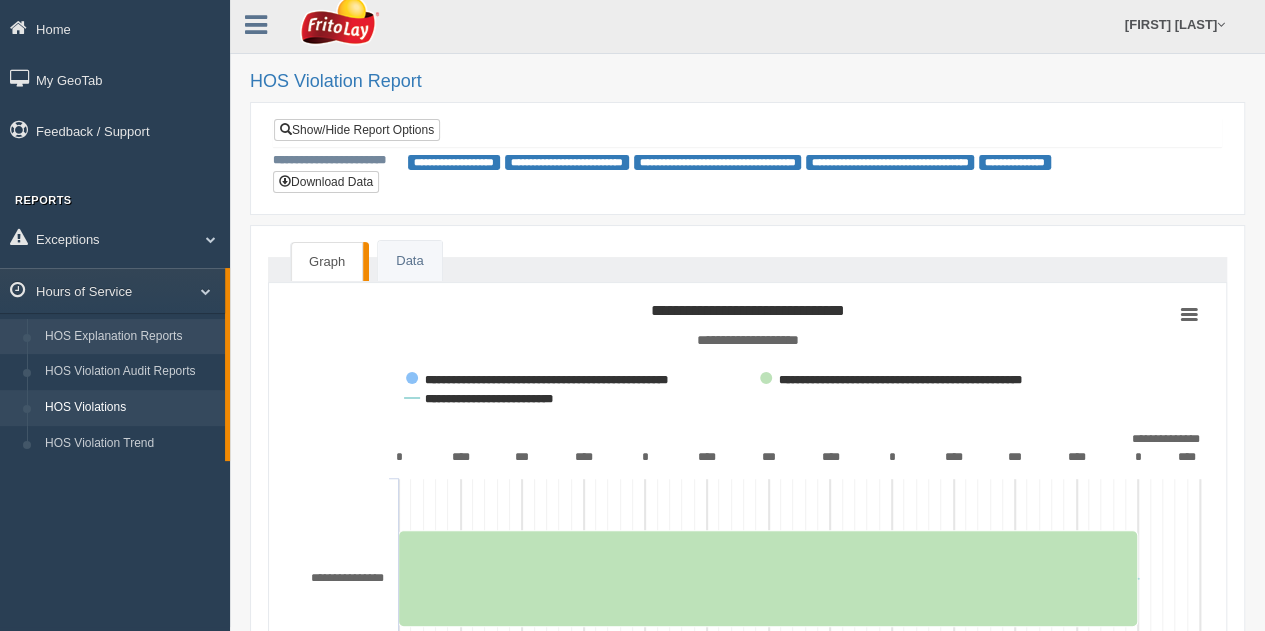 click on "HOS Explanation Reports" at bounding box center (130, 337) 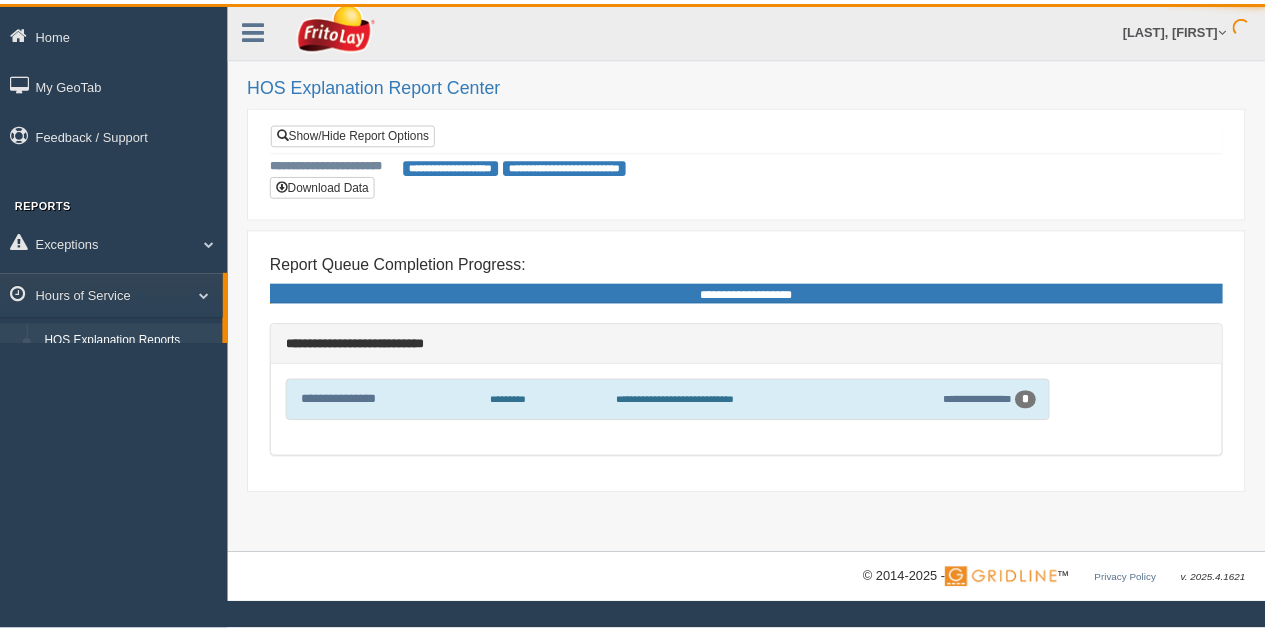 scroll, scrollTop: 0, scrollLeft: 0, axis: both 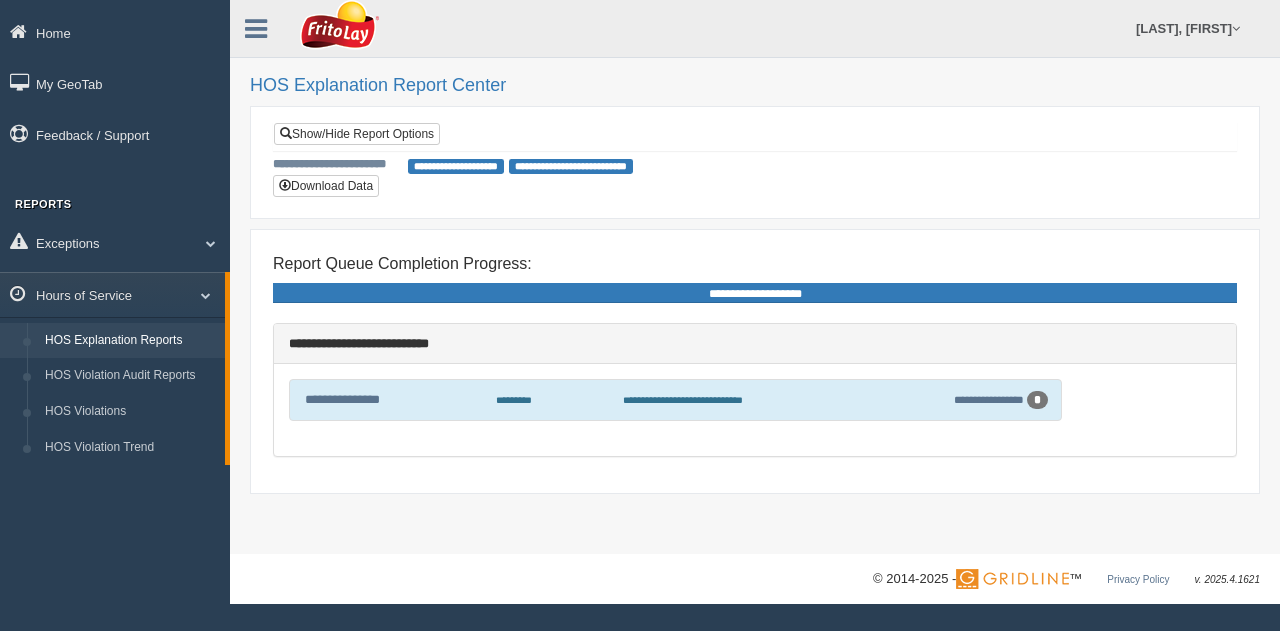 click on "**********" at bounding box center (755, 289) 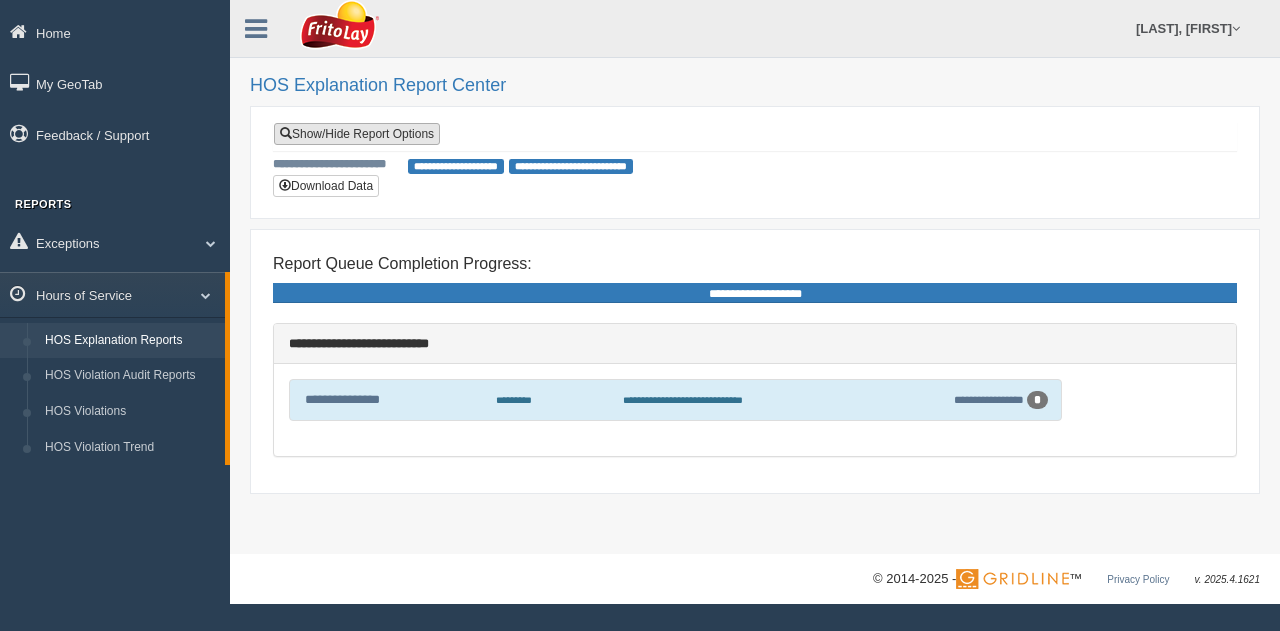 click on "Show/Hide Report Options" at bounding box center [357, 134] 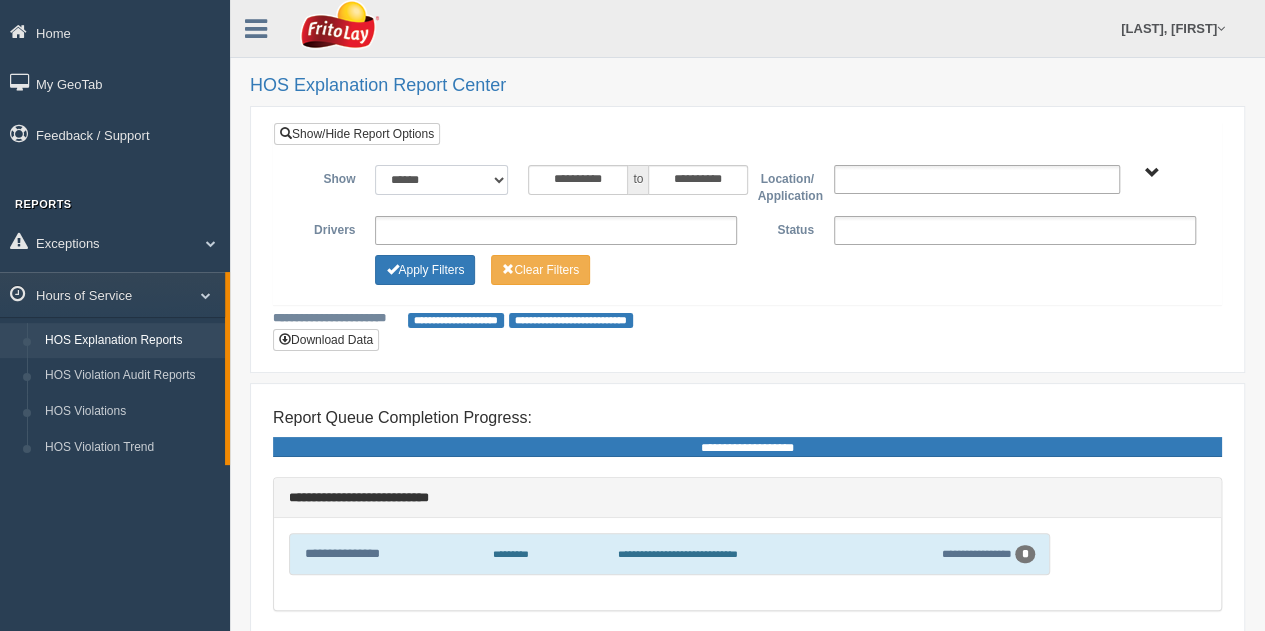 click on "**********" at bounding box center [441, 180] 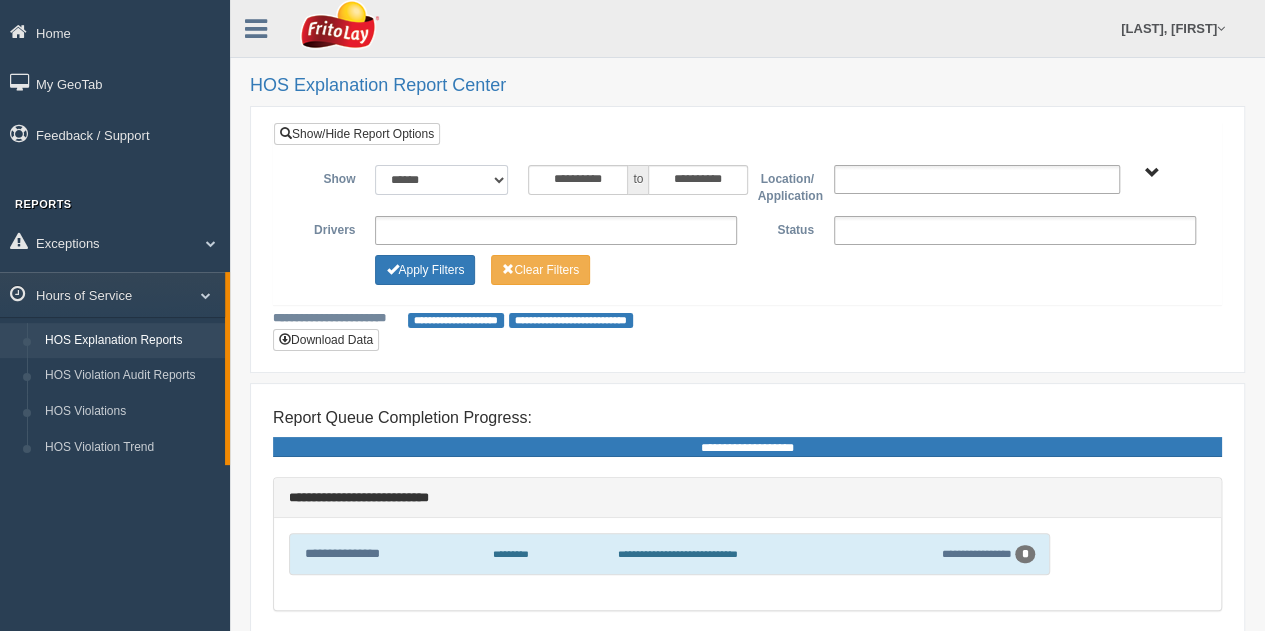 select on "**********" 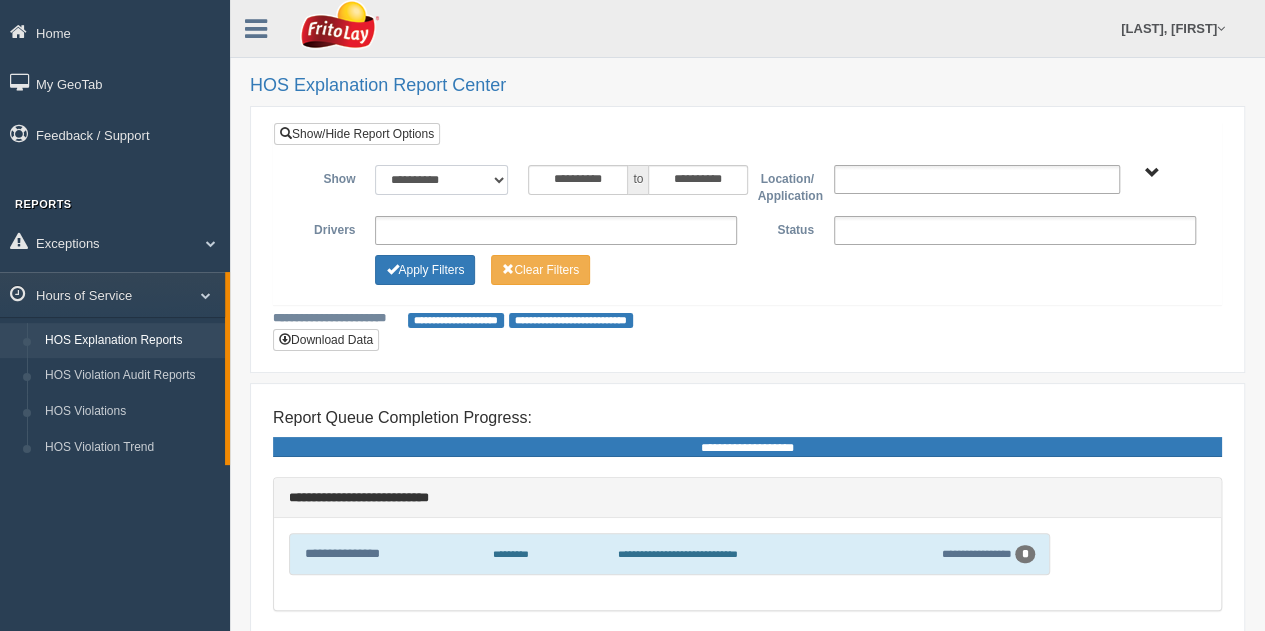 click on "**********" at bounding box center [441, 180] 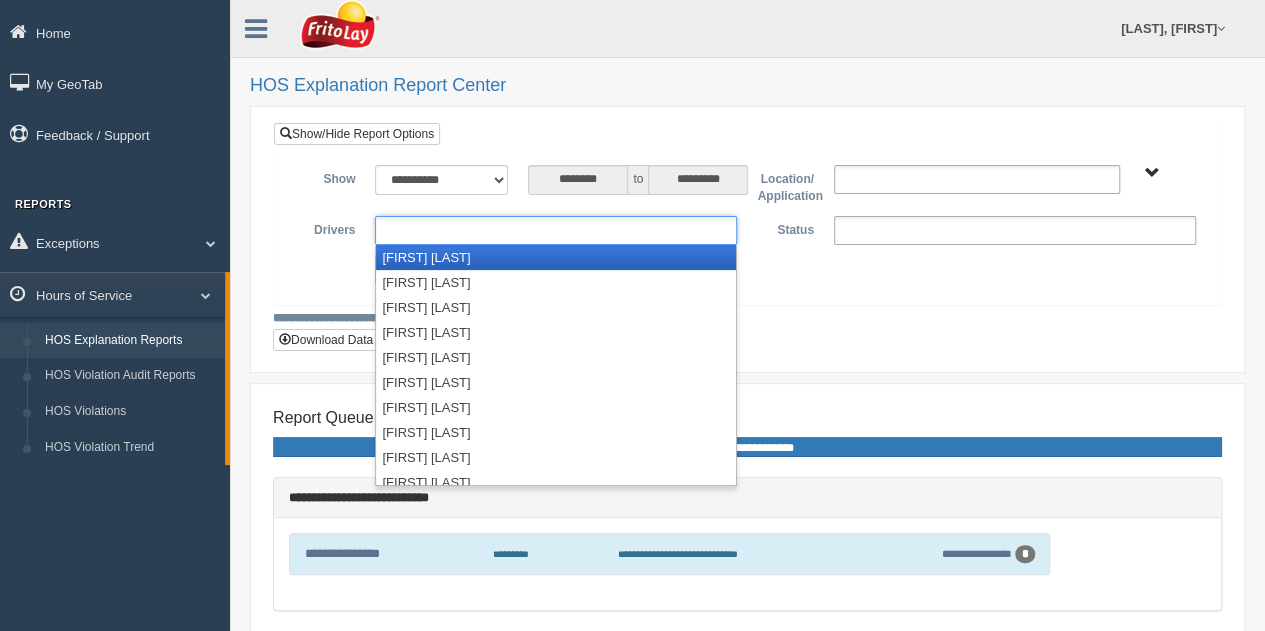 click at bounding box center (556, 230) 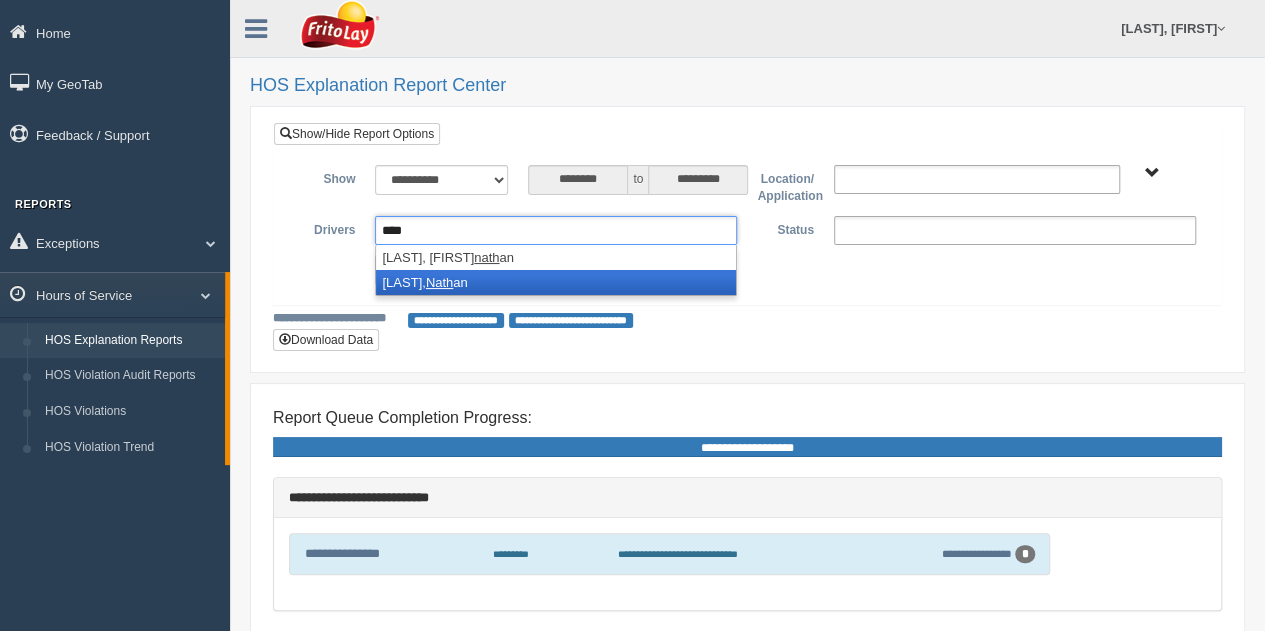 type on "****" 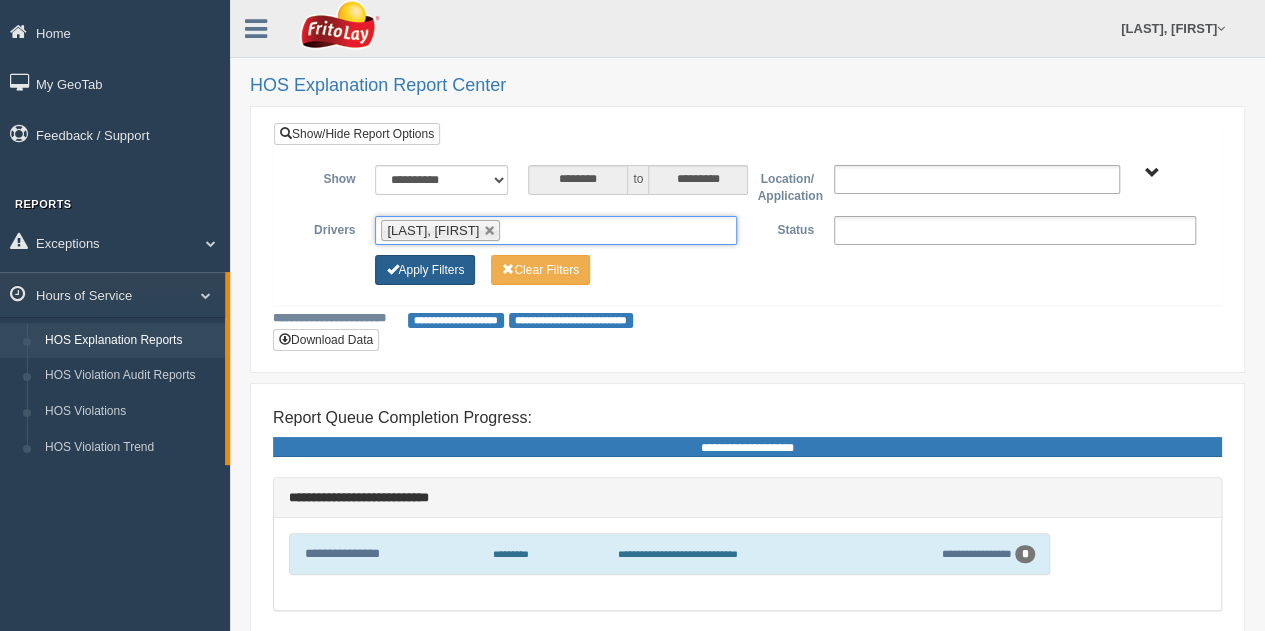click on "Apply Filters" at bounding box center [425, 270] 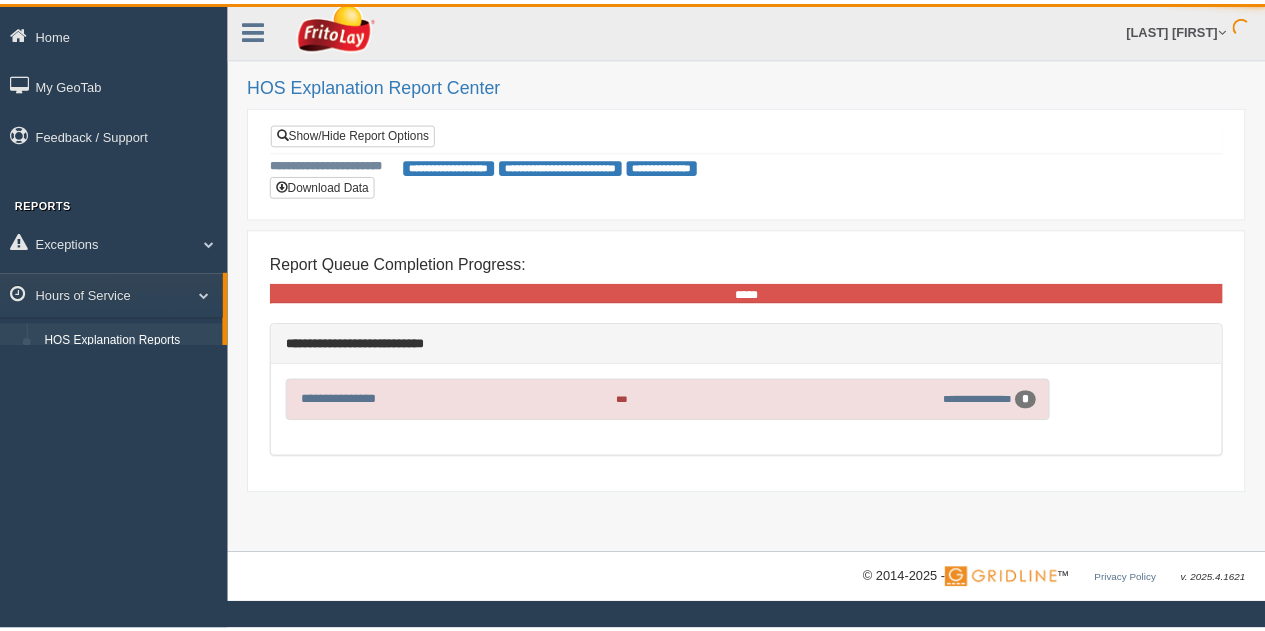 scroll, scrollTop: 0, scrollLeft: 0, axis: both 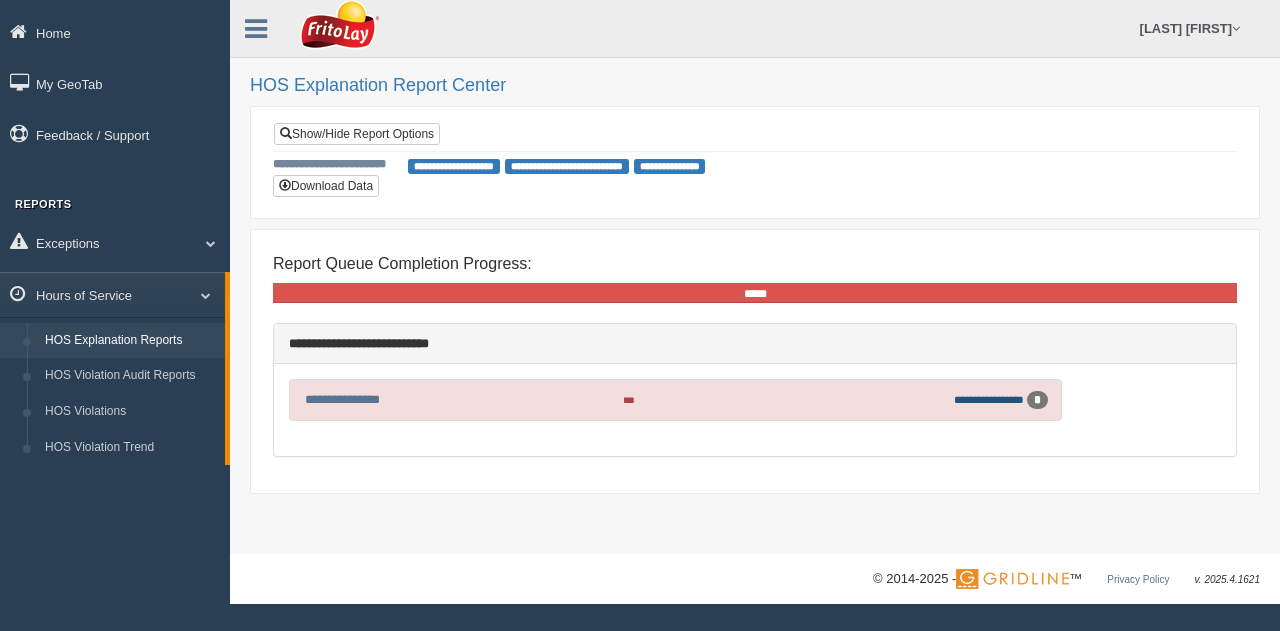click on "**********" at bounding box center (989, 399) 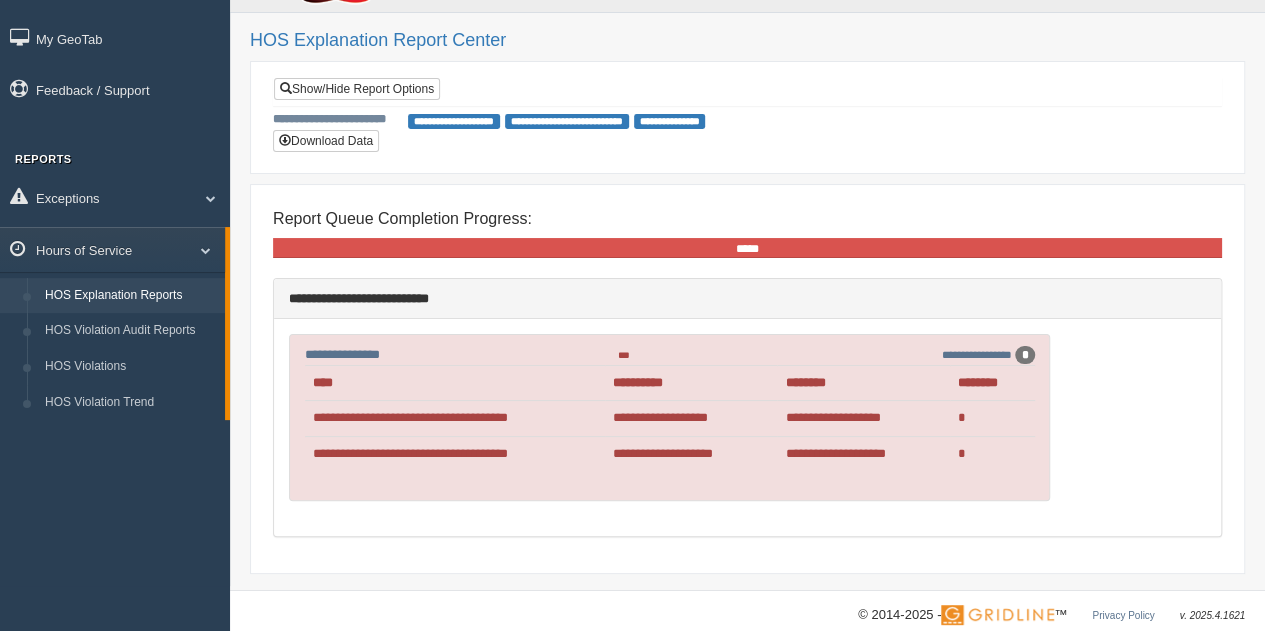 scroll, scrollTop: 46, scrollLeft: 0, axis: vertical 